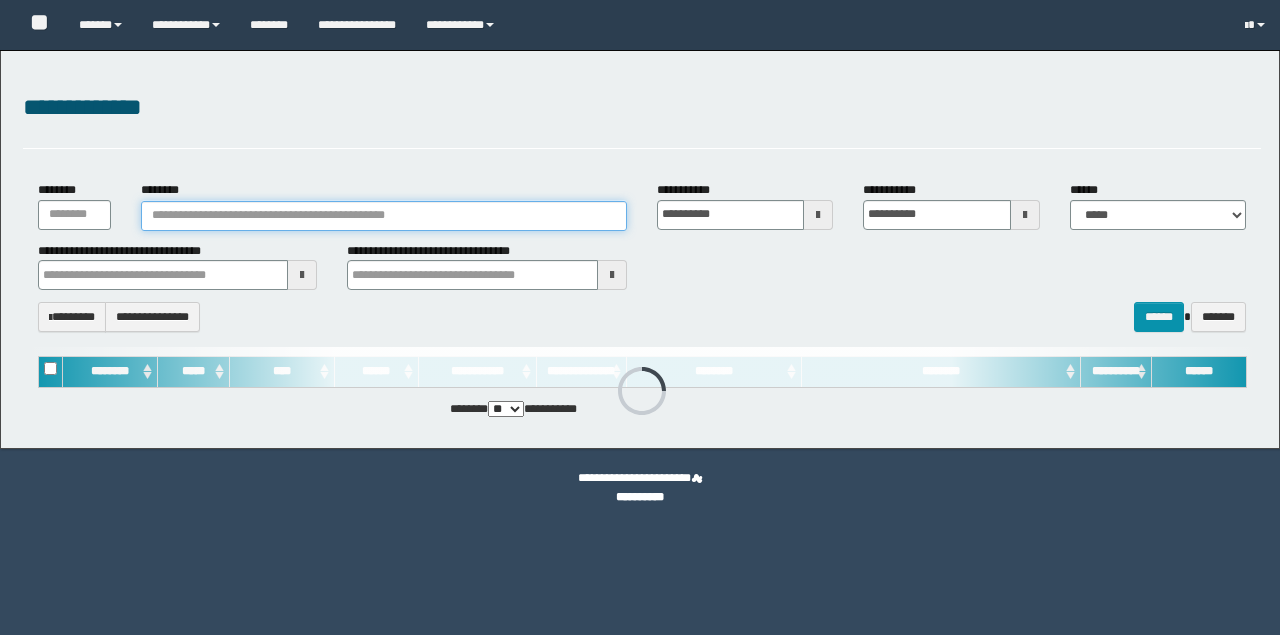 drag, startPoint x: 0, startPoint y: 0, endPoint x: 260, endPoint y: 208, distance: 332.96246 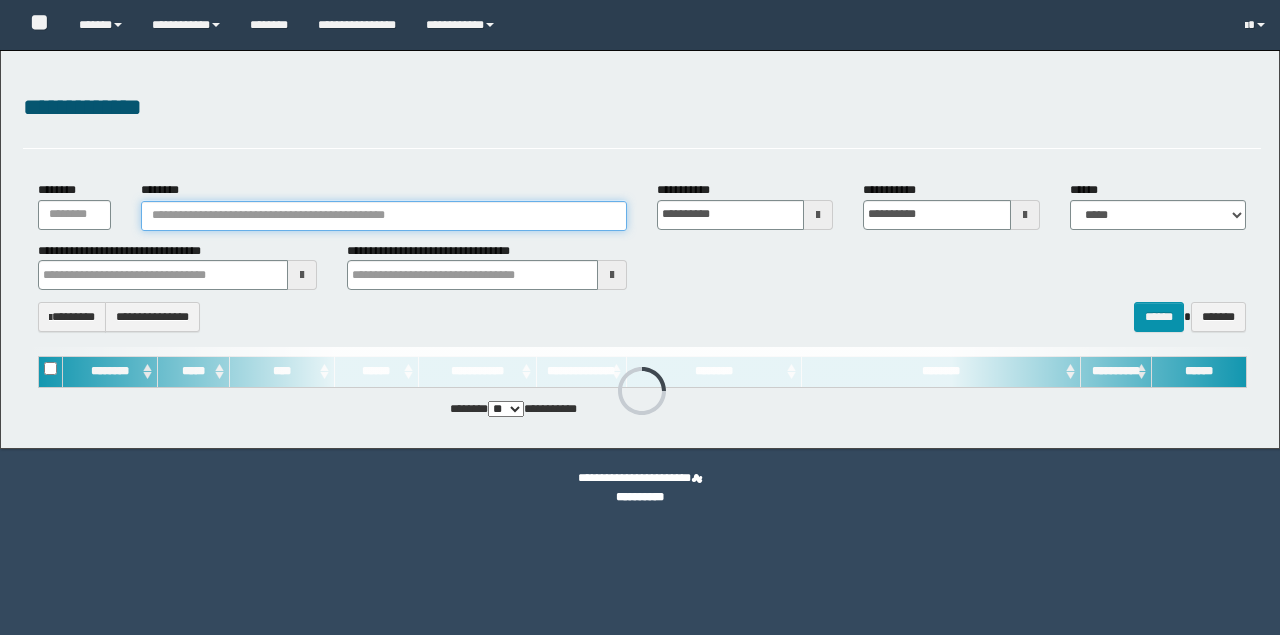 click on "********" at bounding box center (384, 216) 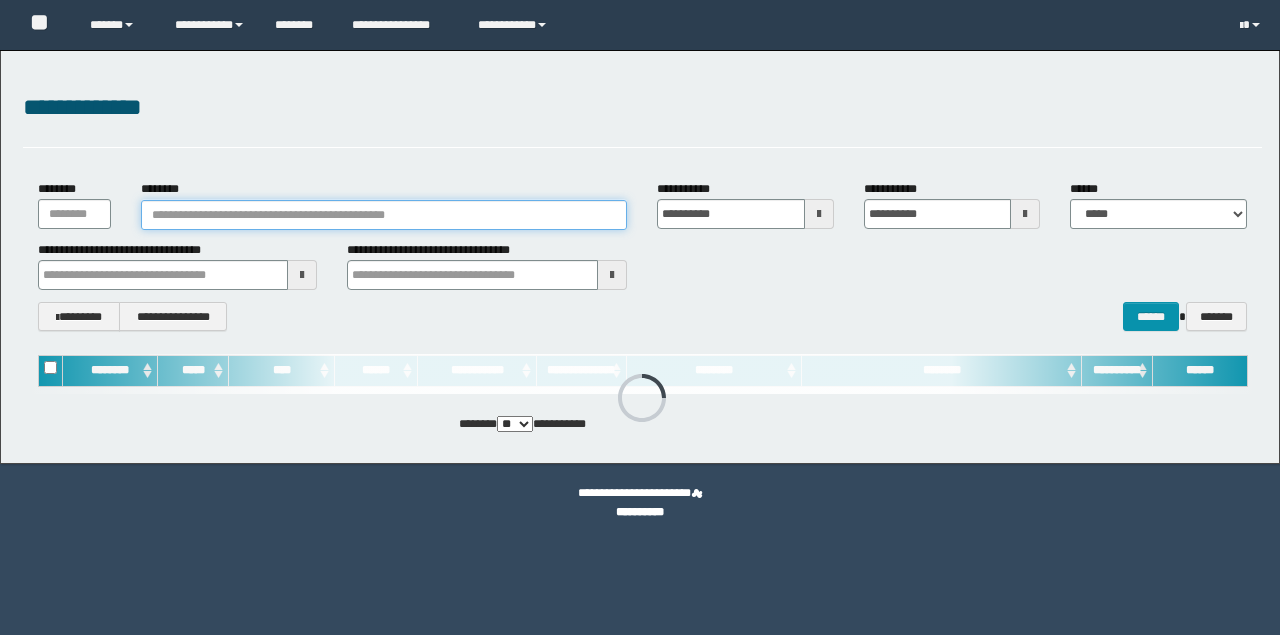 scroll, scrollTop: 0, scrollLeft: 0, axis: both 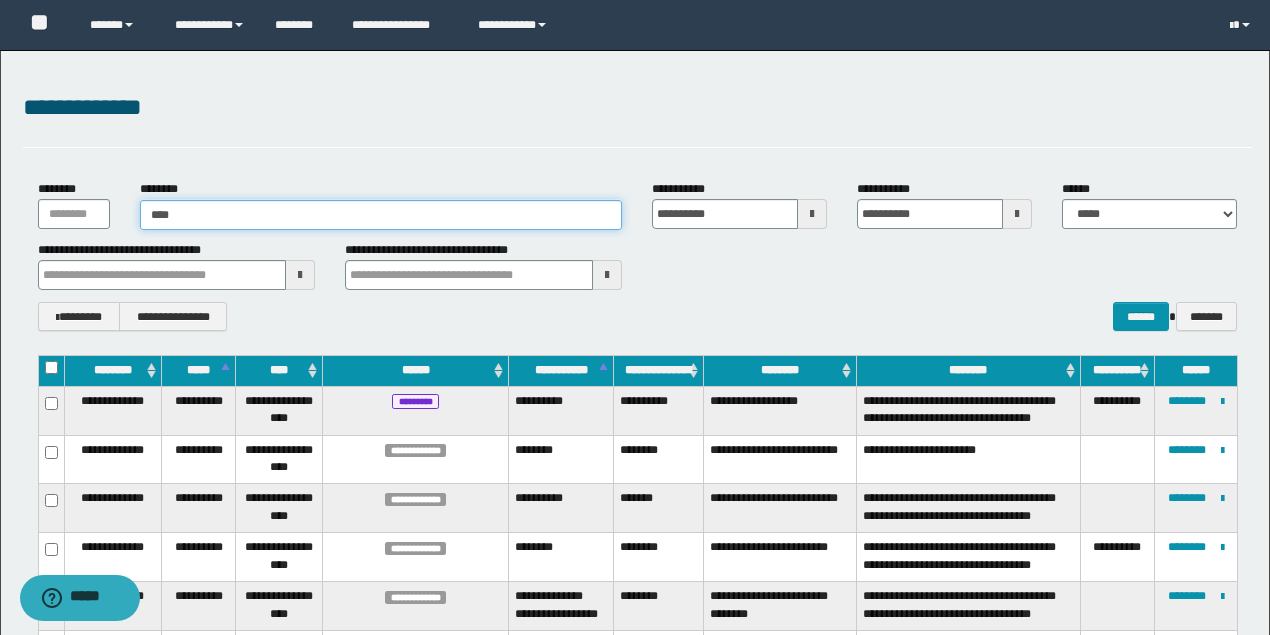type on "****" 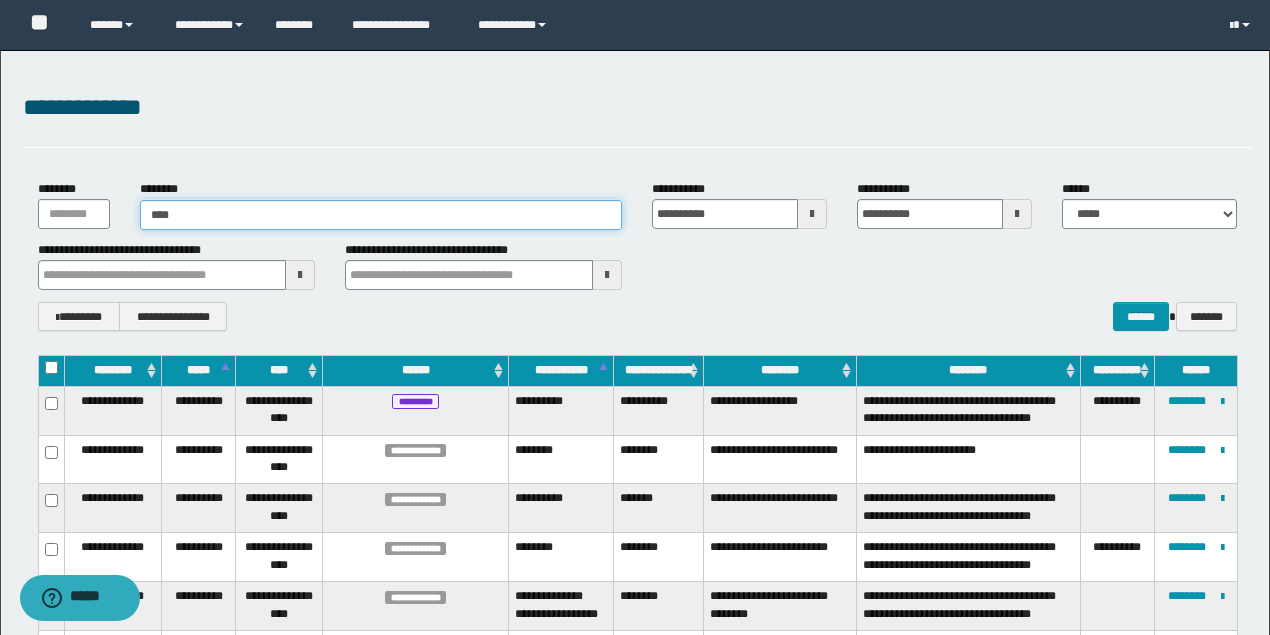 click on "****" at bounding box center (381, 215) 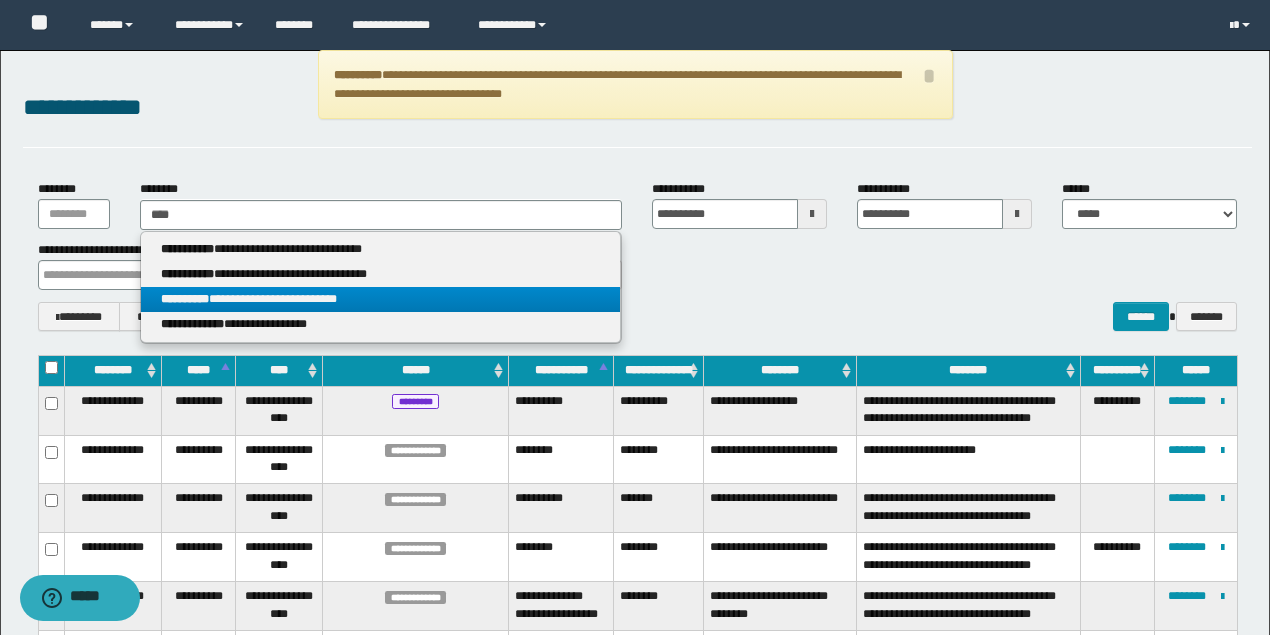 click on "**********" at bounding box center (380, 299) 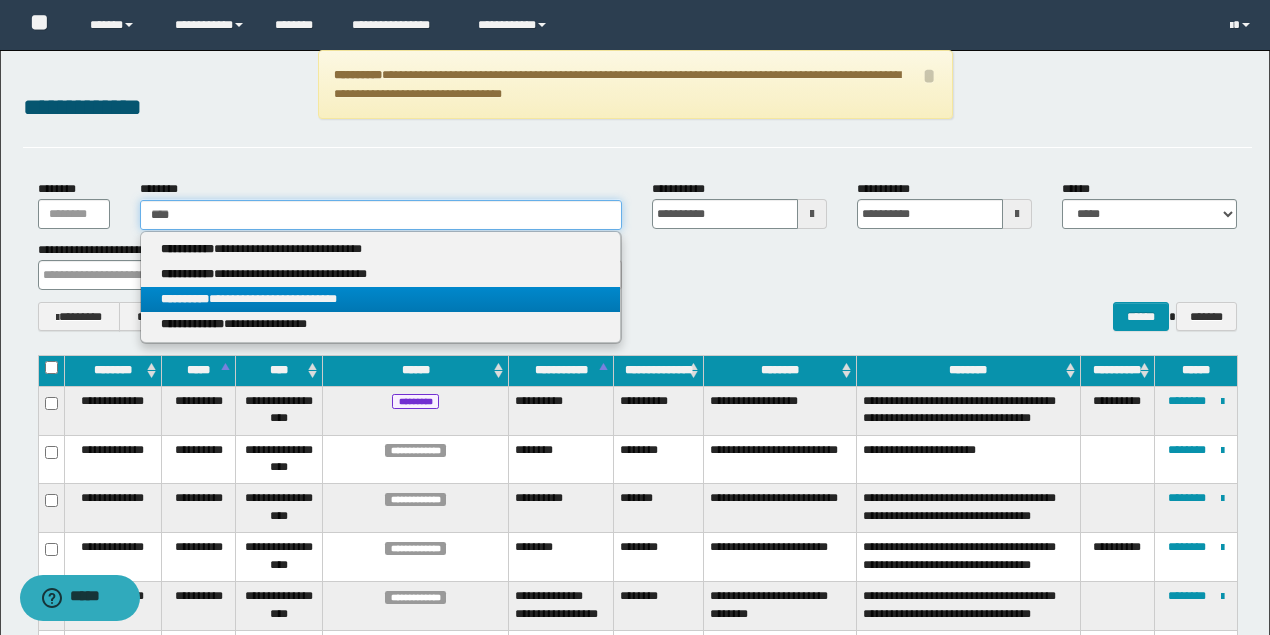 type 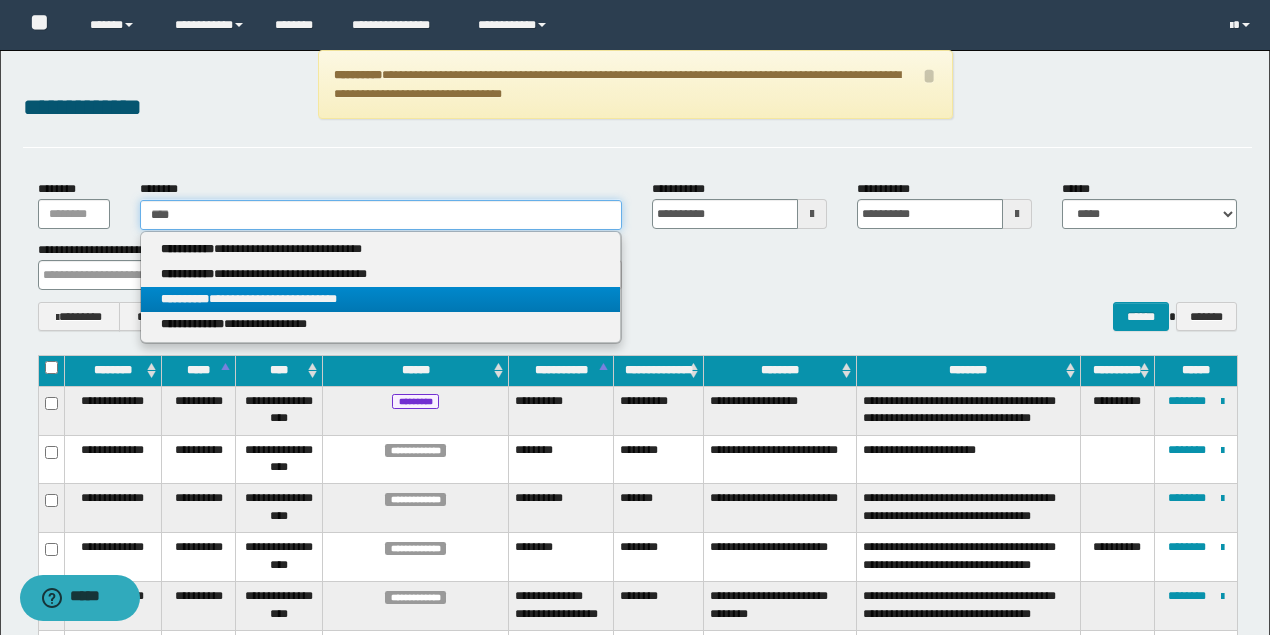 type on "**********" 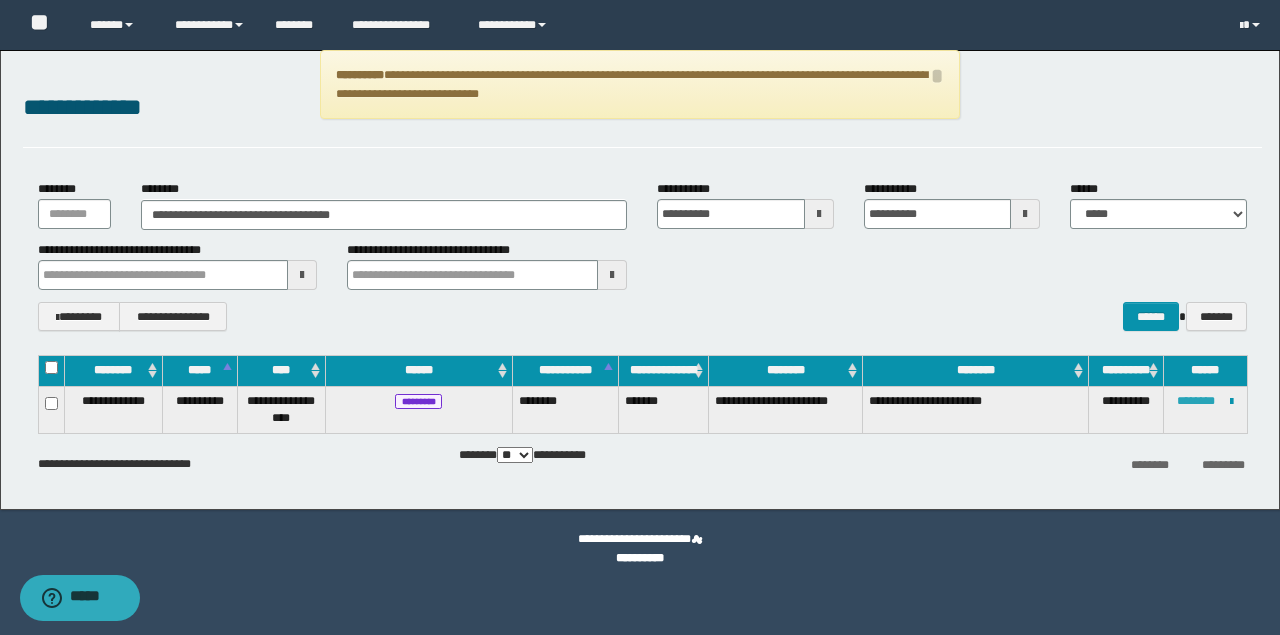 click on "********" at bounding box center (1196, 401) 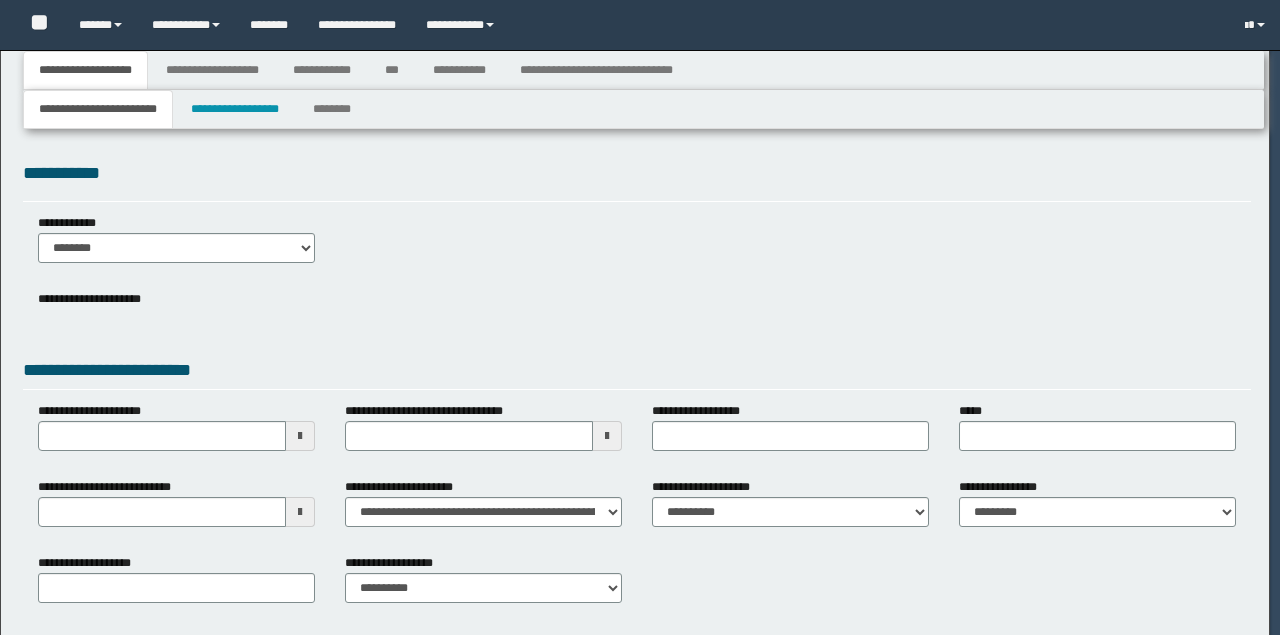 scroll, scrollTop: 0, scrollLeft: 0, axis: both 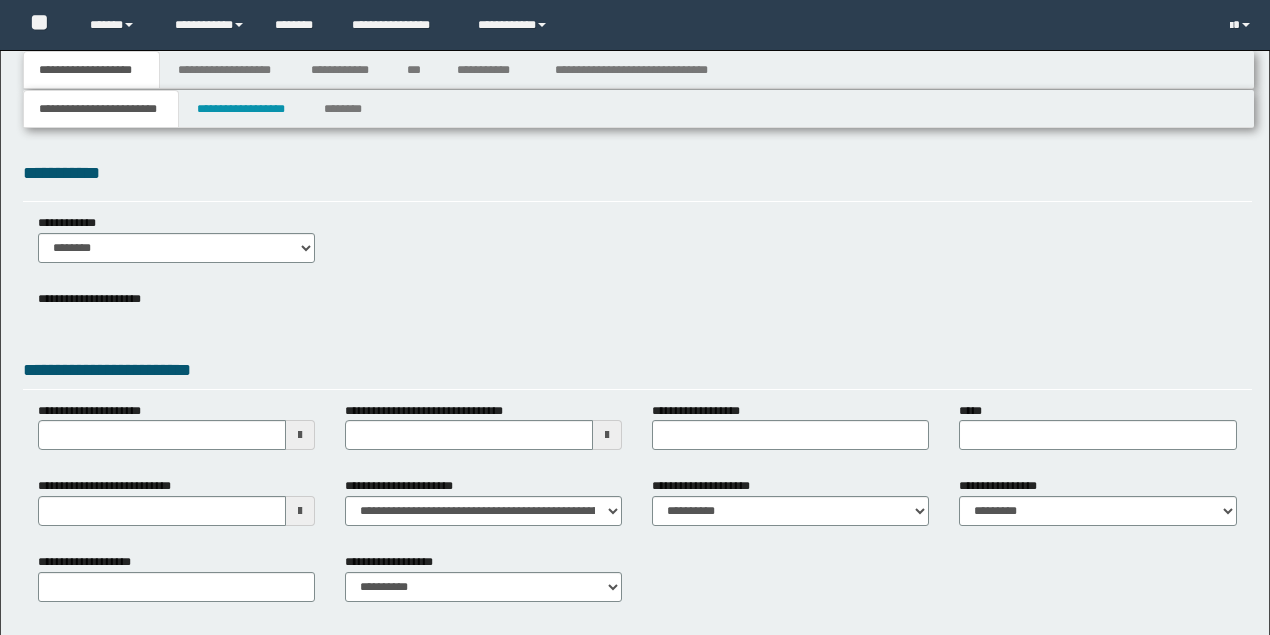 type 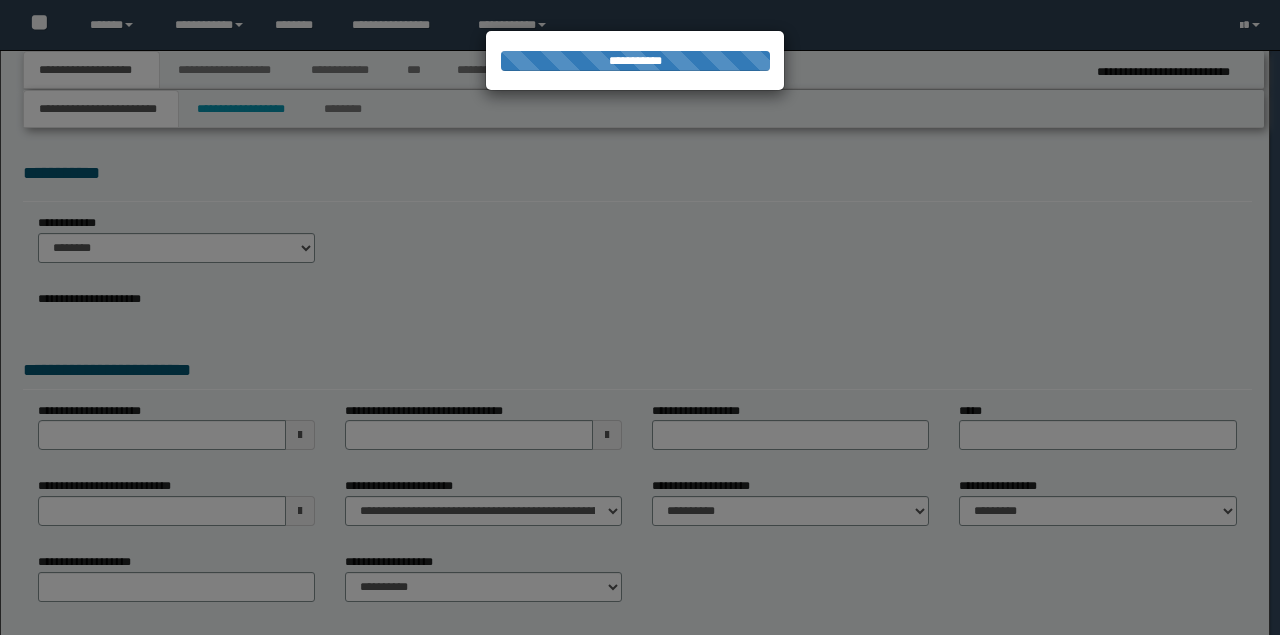 type on "**********" 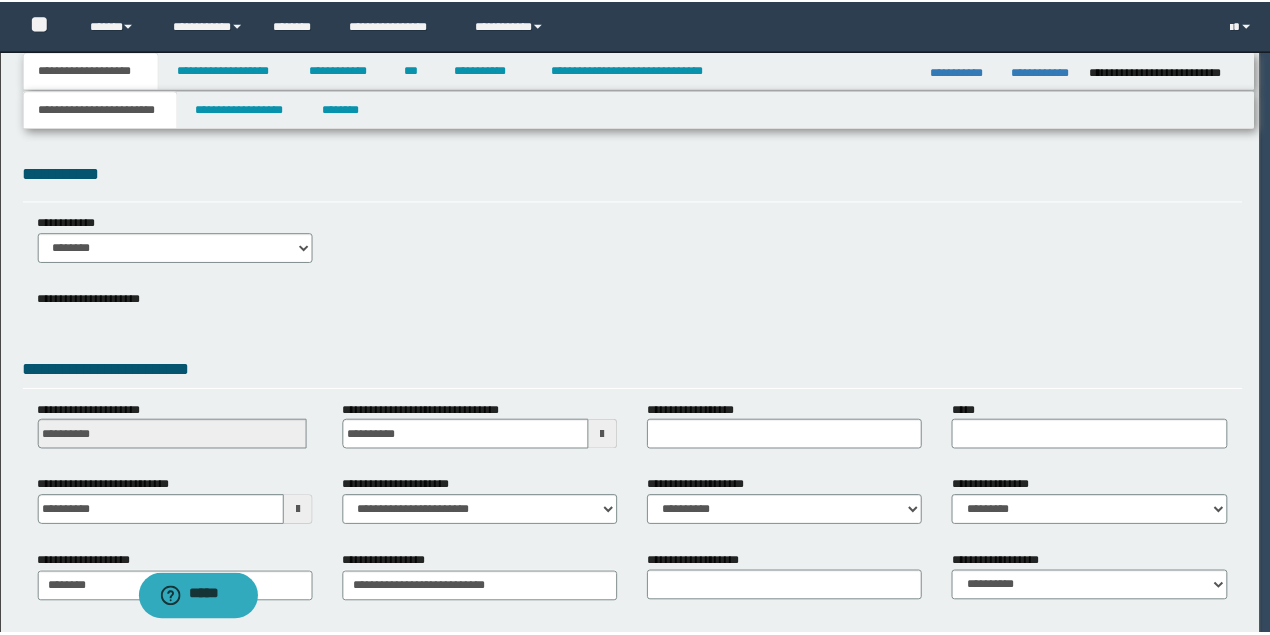 scroll, scrollTop: 0, scrollLeft: 0, axis: both 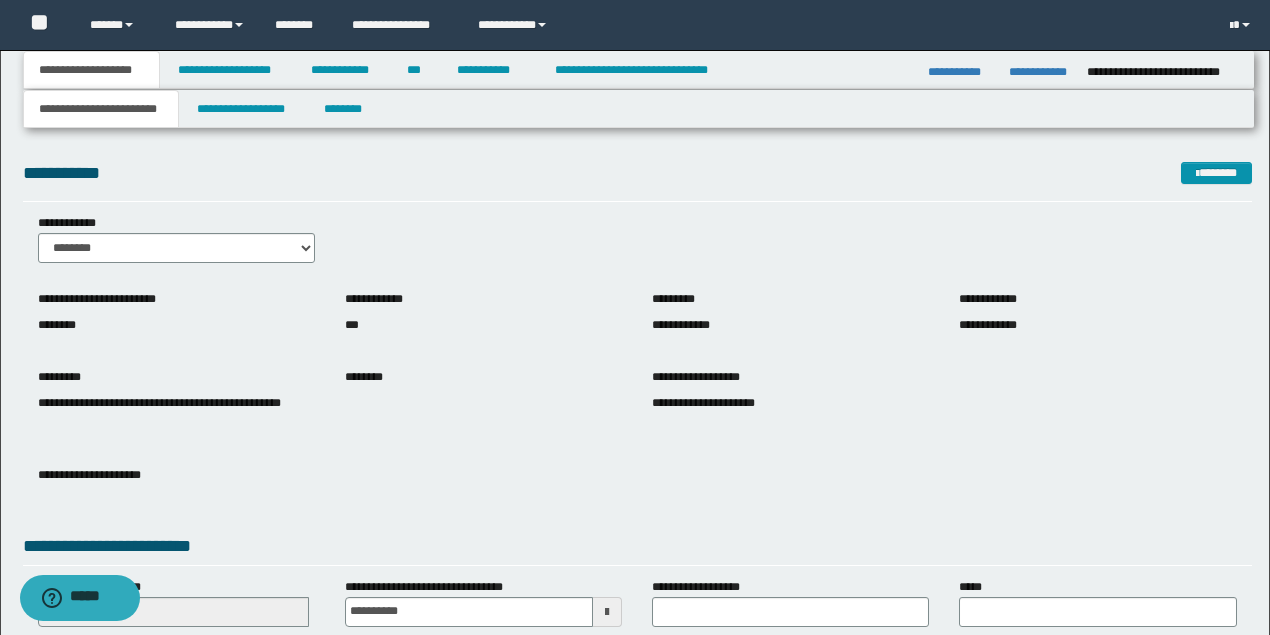 click on "**********" at bounding box center (92, 70) 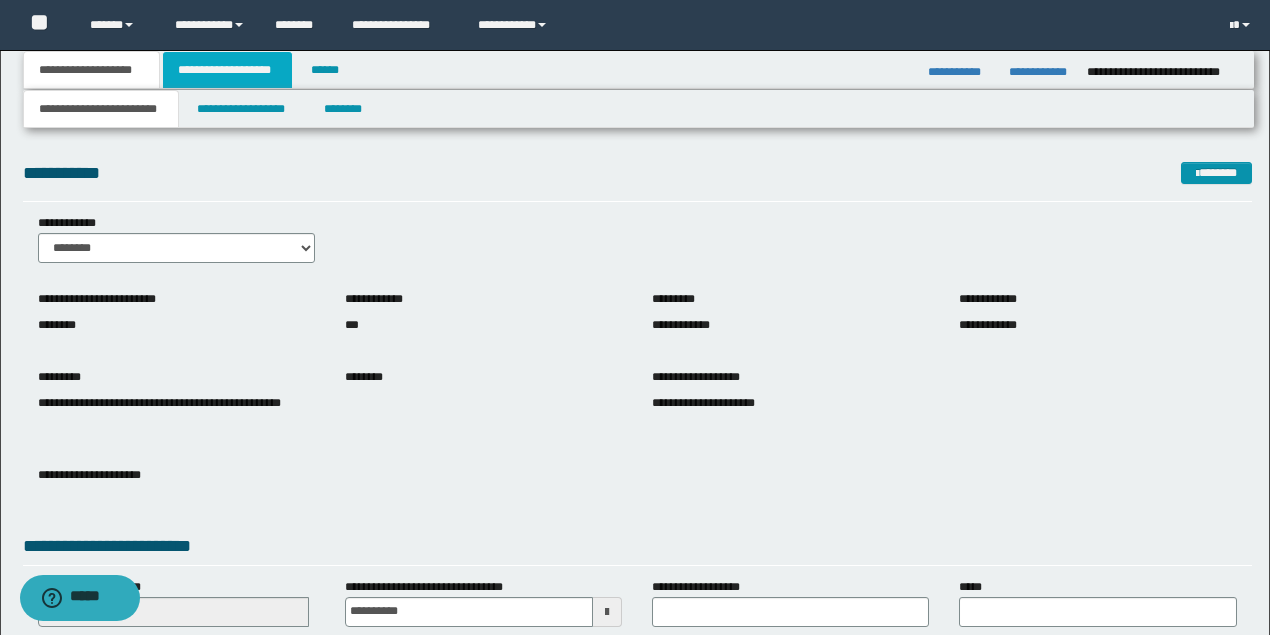 click on "**********" at bounding box center (227, 70) 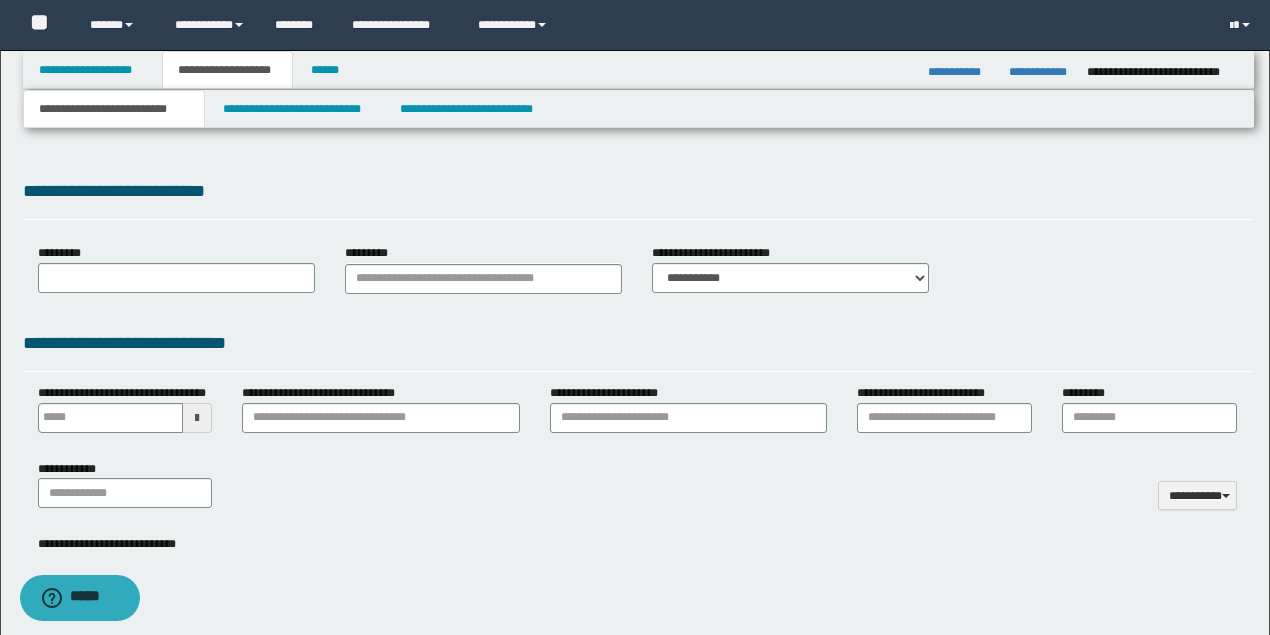 click on "**********" at bounding box center (114, 109) 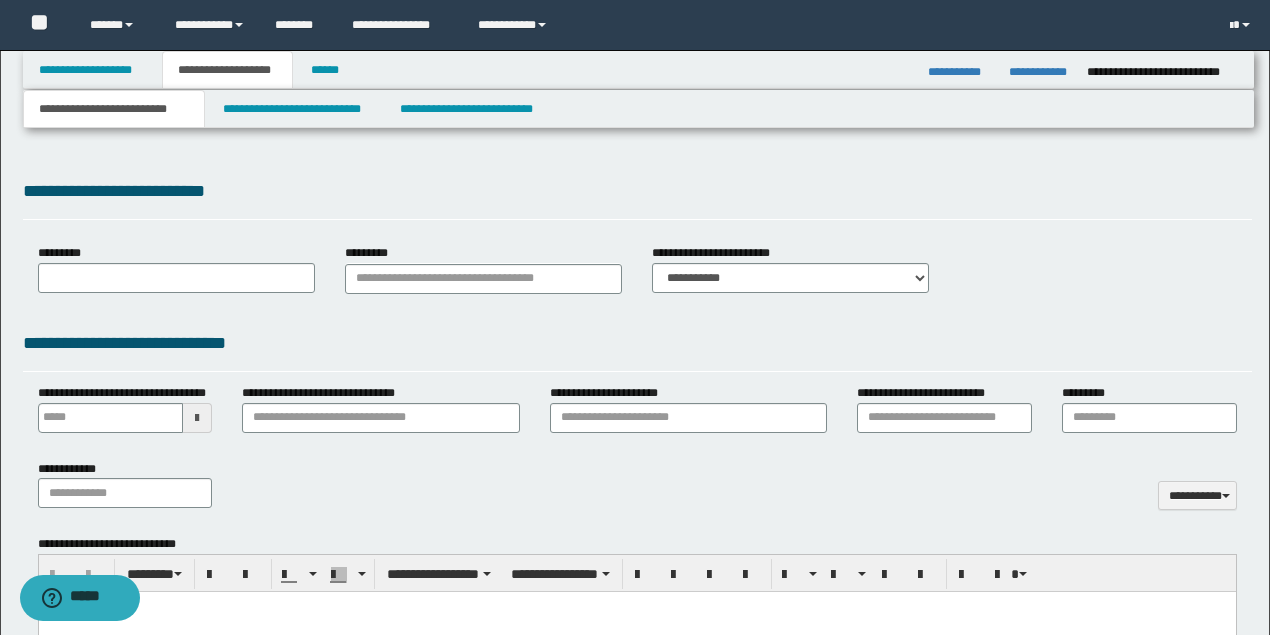 type on "**********" 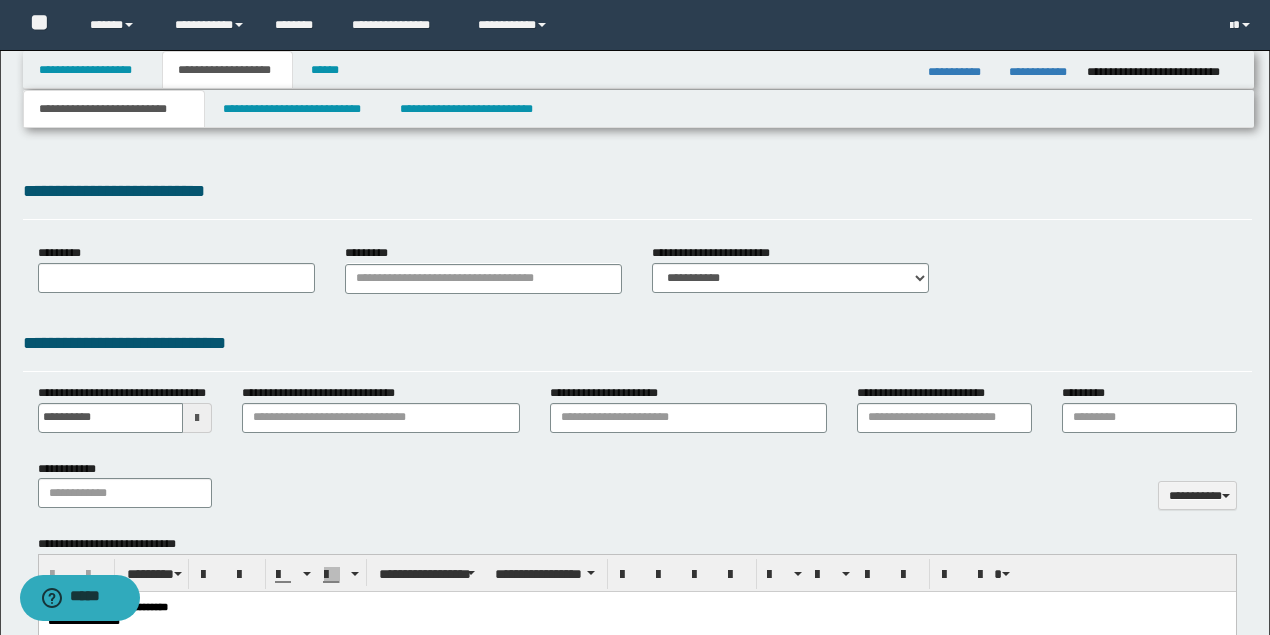 scroll, scrollTop: 0, scrollLeft: 0, axis: both 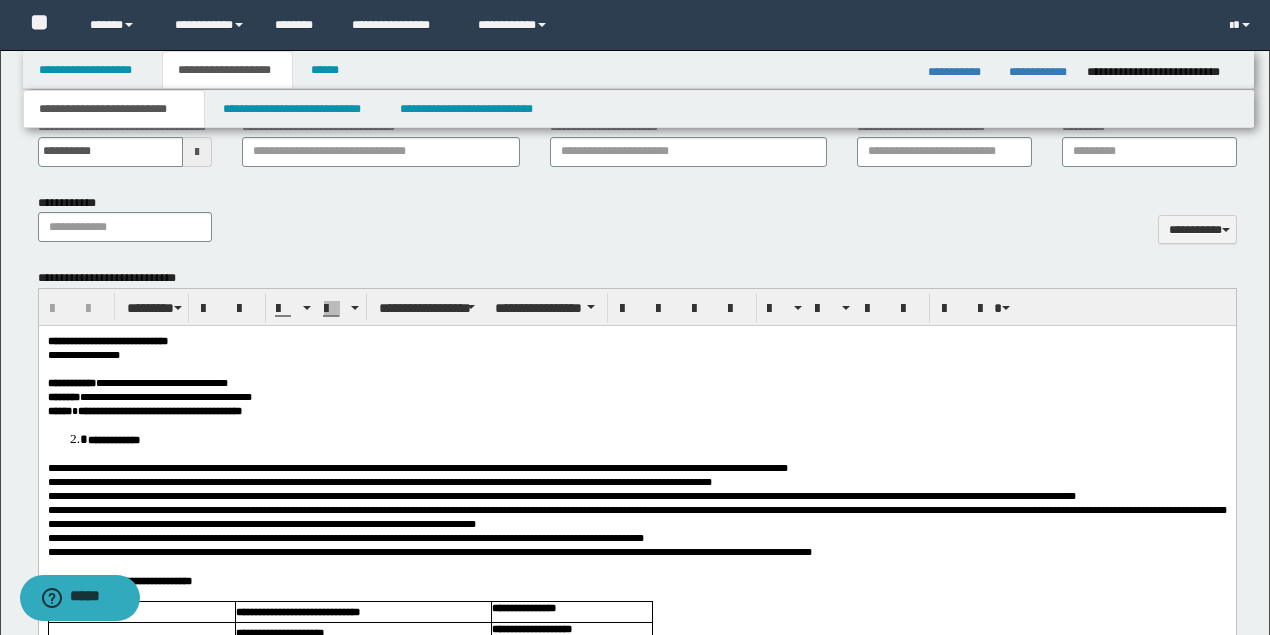 type on "**********" 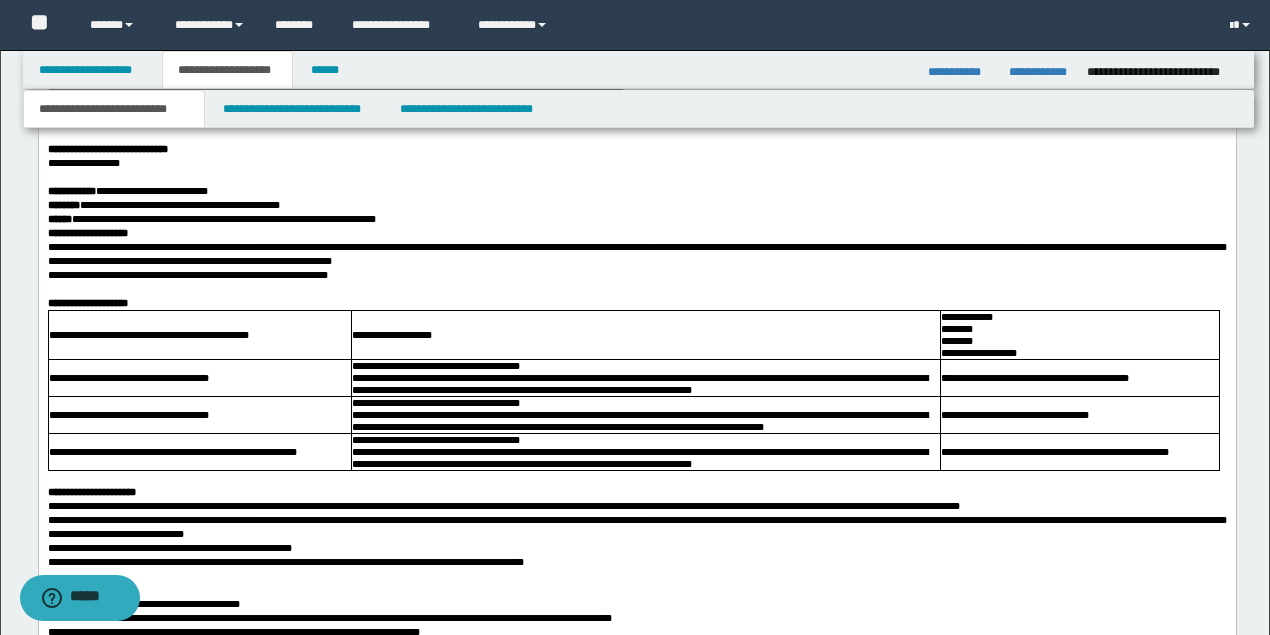 scroll, scrollTop: 4832, scrollLeft: 0, axis: vertical 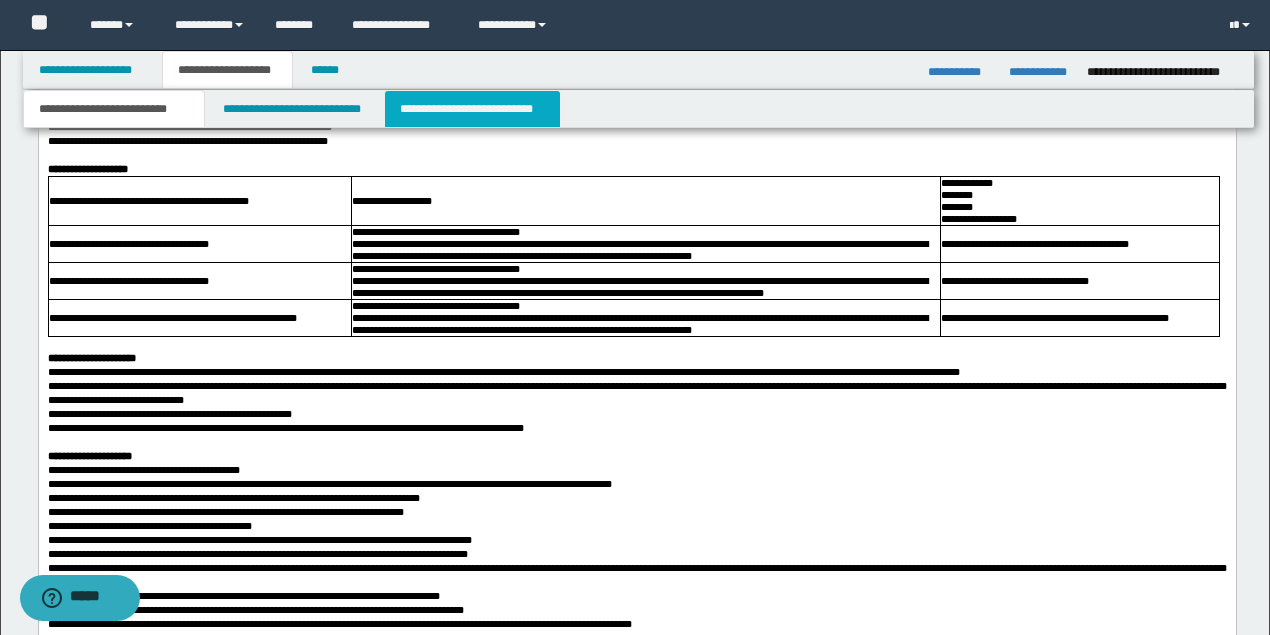 click on "**********" at bounding box center (472, 109) 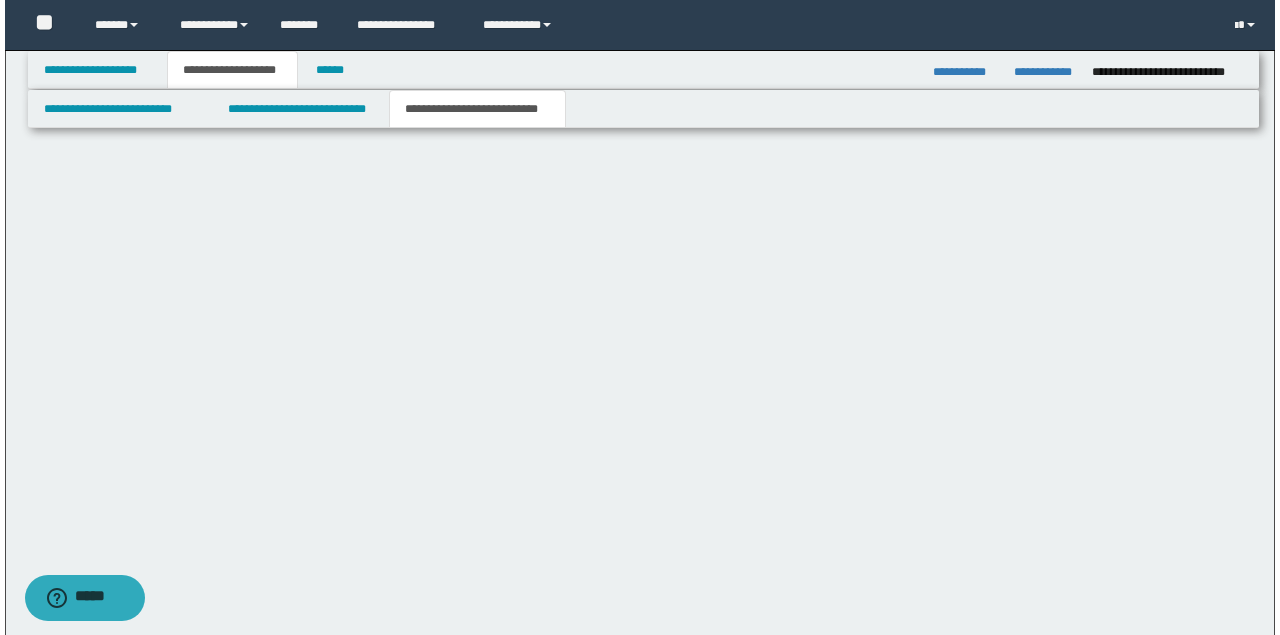 scroll, scrollTop: 0, scrollLeft: 0, axis: both 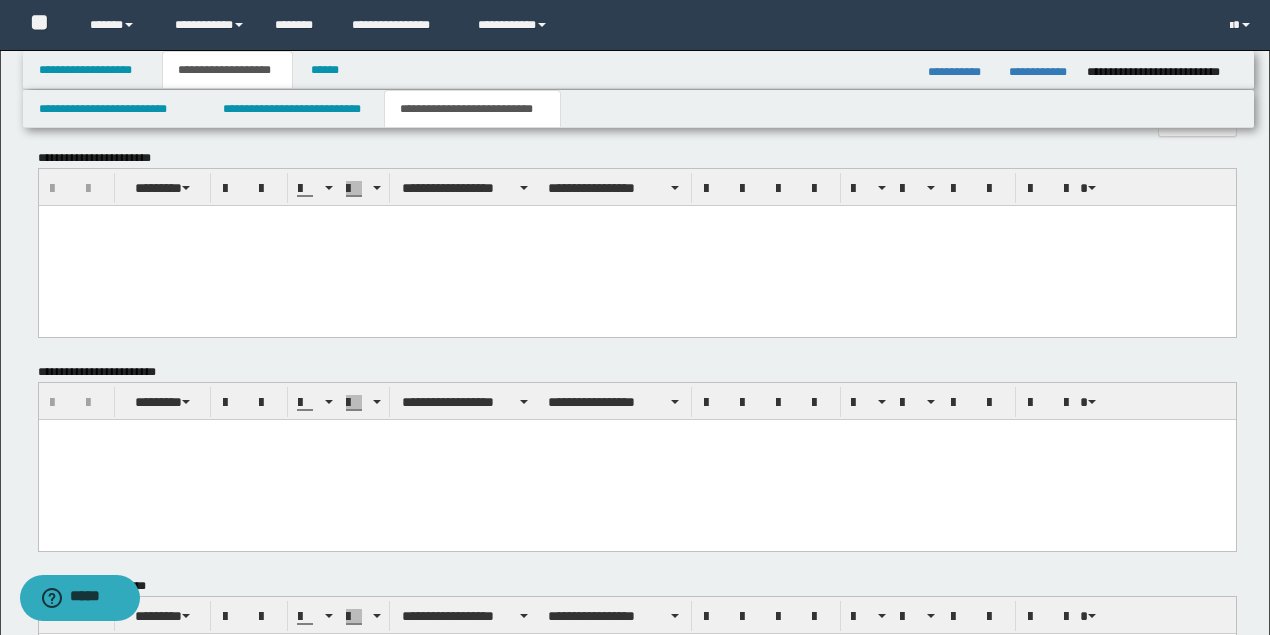 click at bounding box center [636, 245] 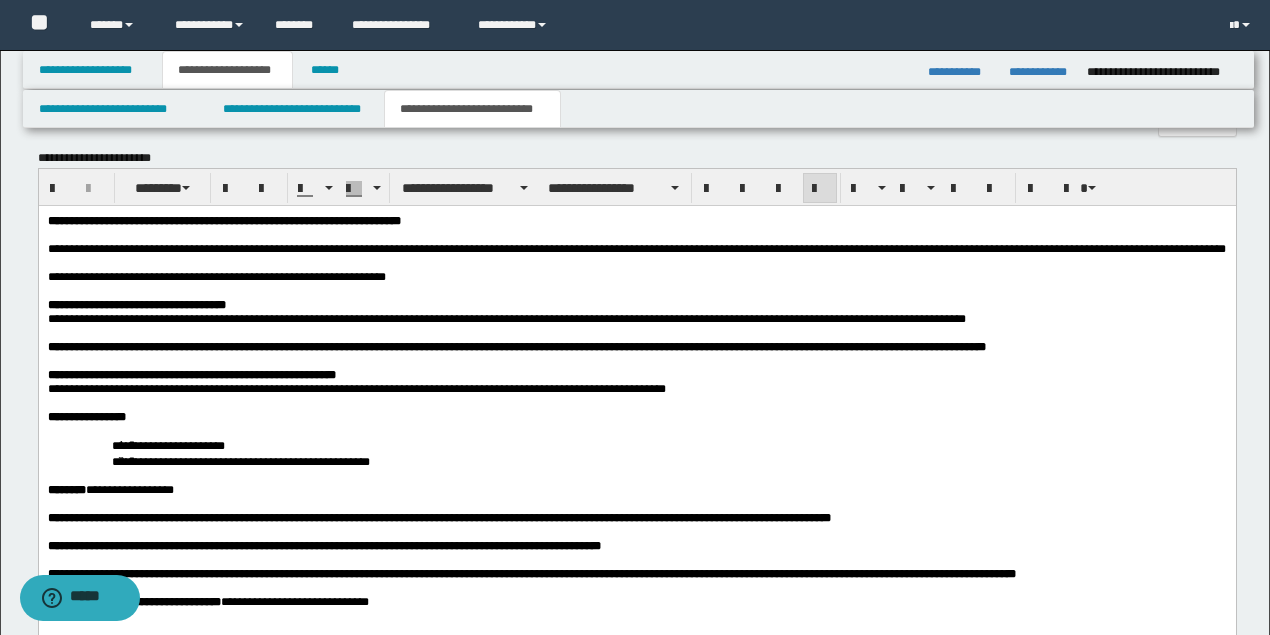 click on "**********" at bounding box center [216, 276] 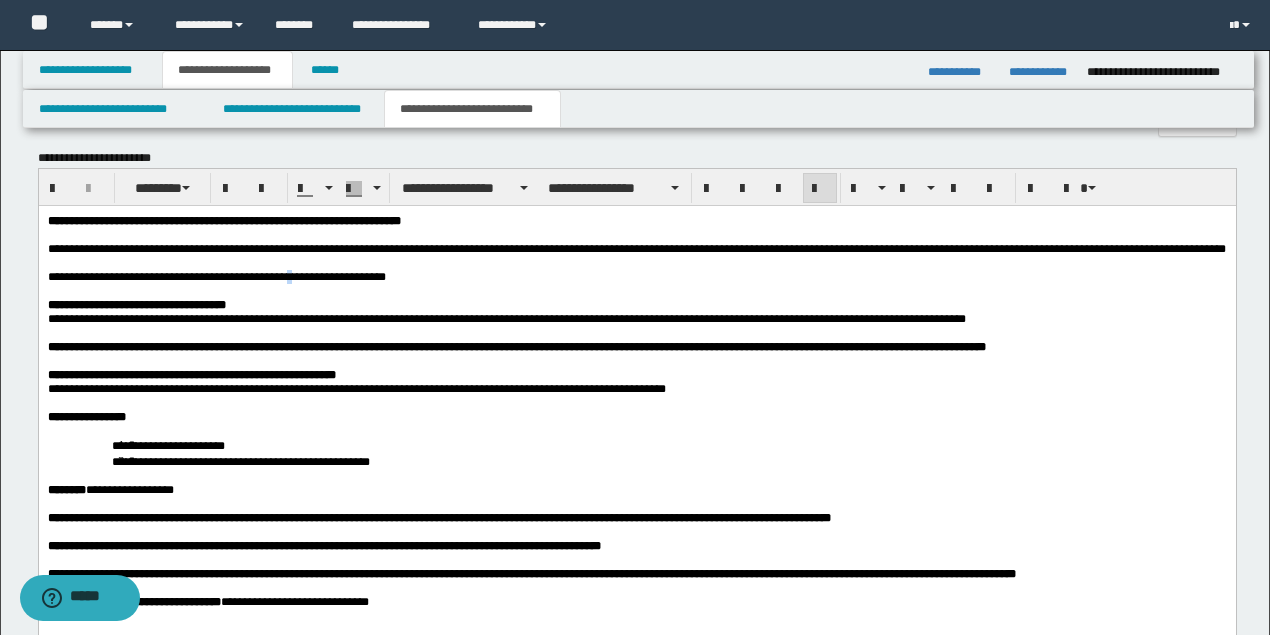 click on "**********" at bounding box center [216, 276] 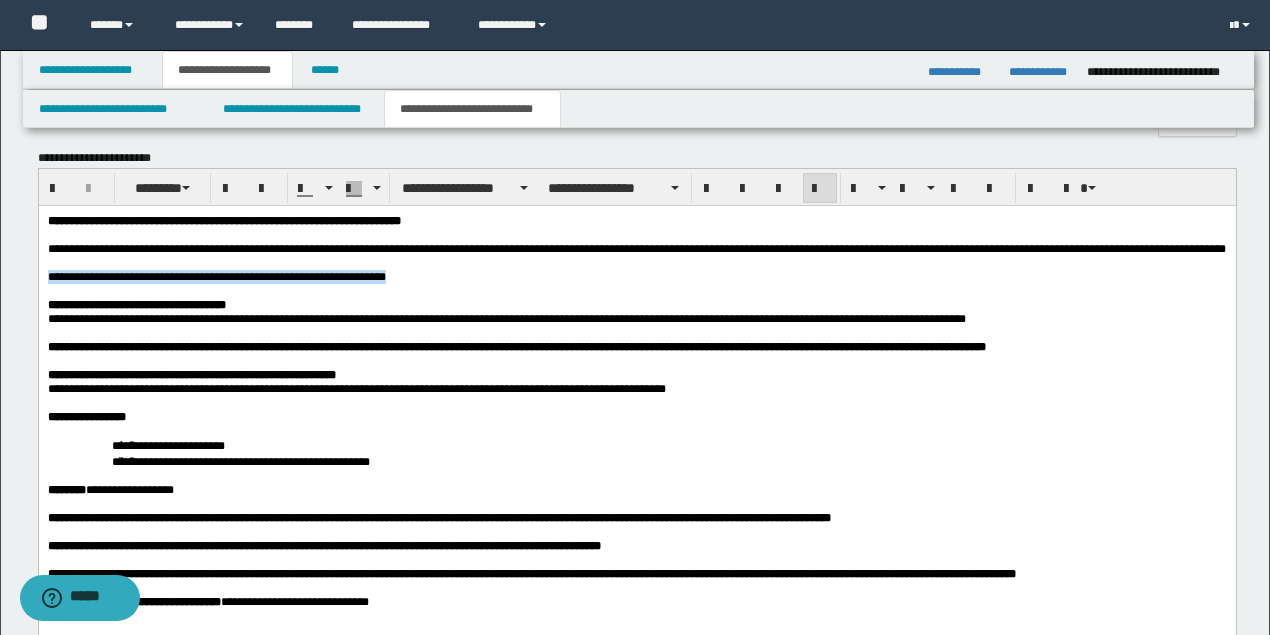 click on "**********" at bounding box center (216, 276) 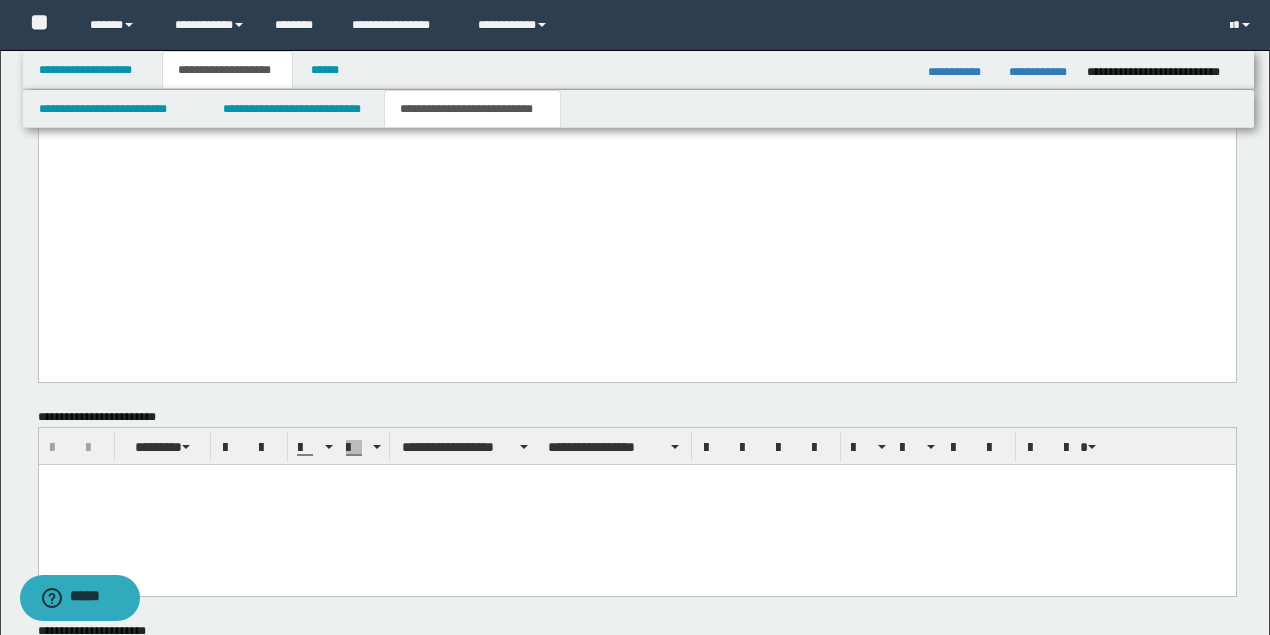 scroll, scrollTop: 2586, scrollLeft: 0, axis: vertical 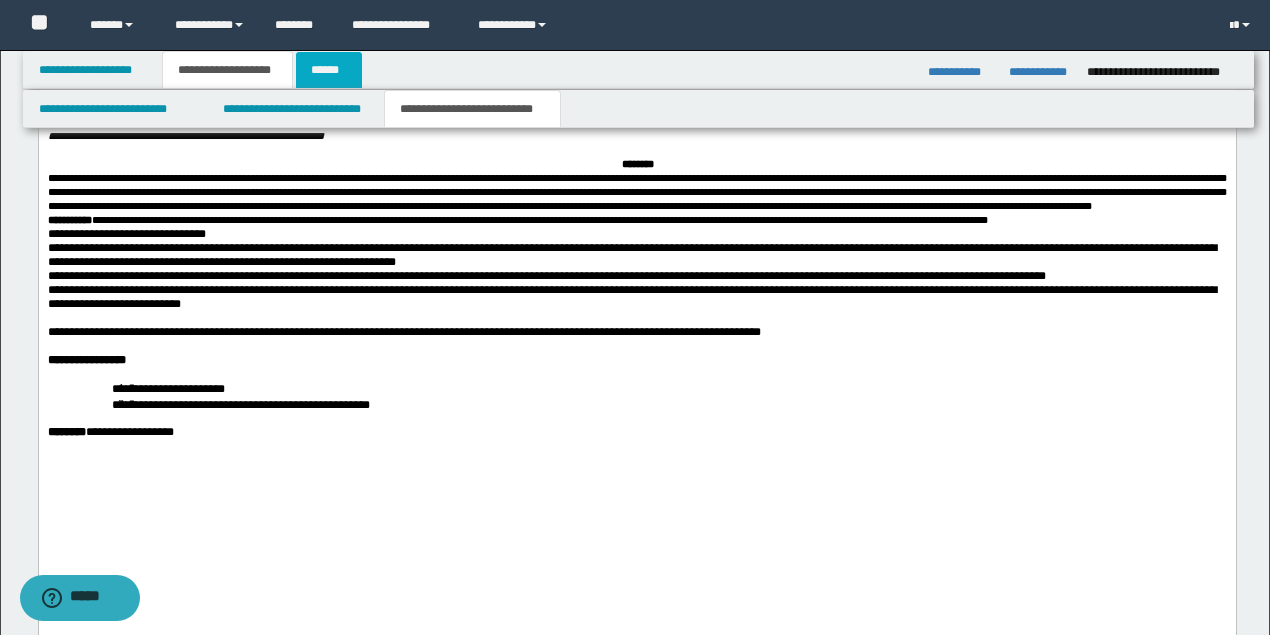 click on "******" at bounding box center (329, 70) 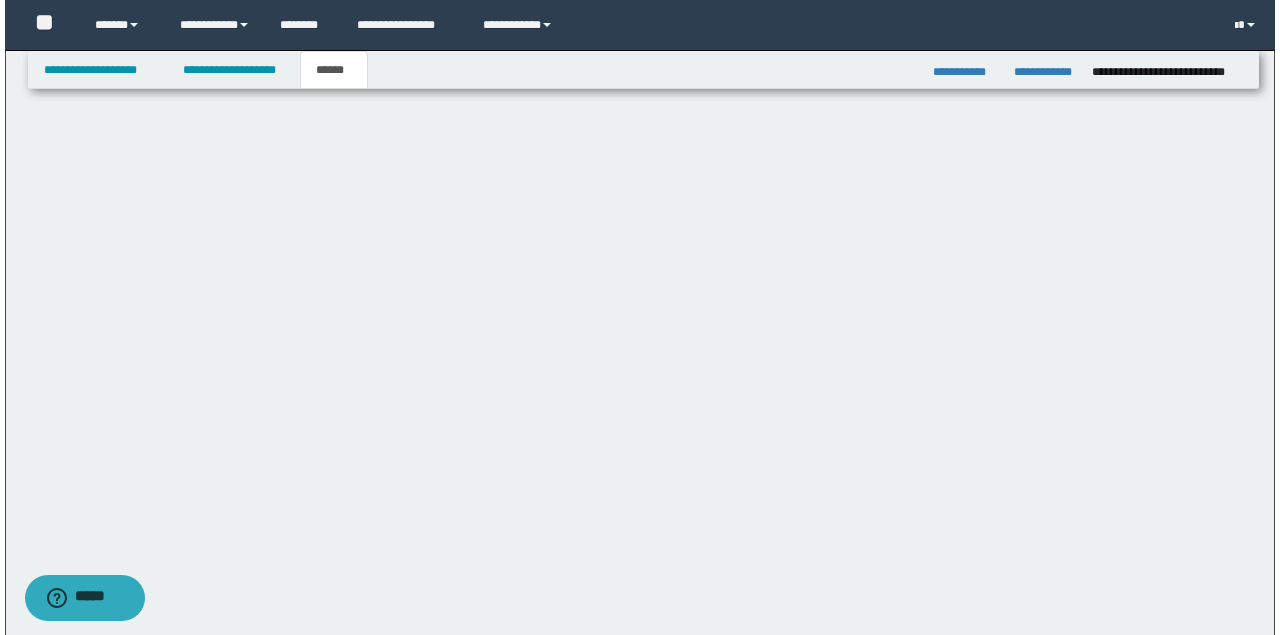 scroll, scrollTop: 0, scrollLeft: 0, axis: both 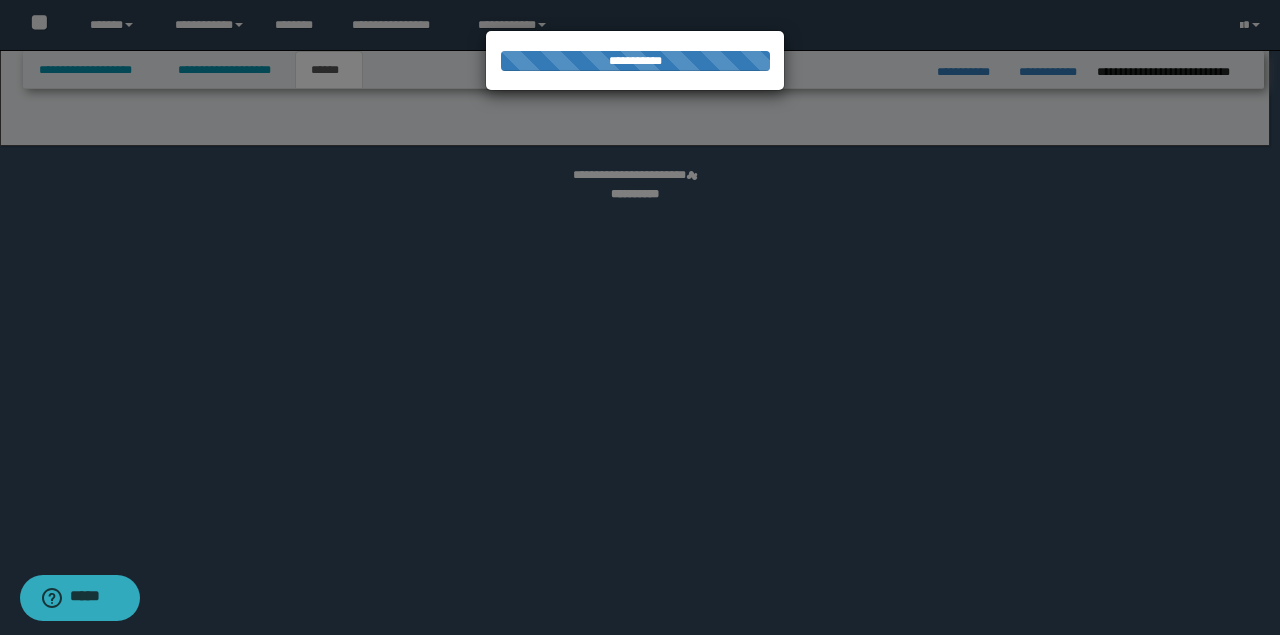 select on "*" 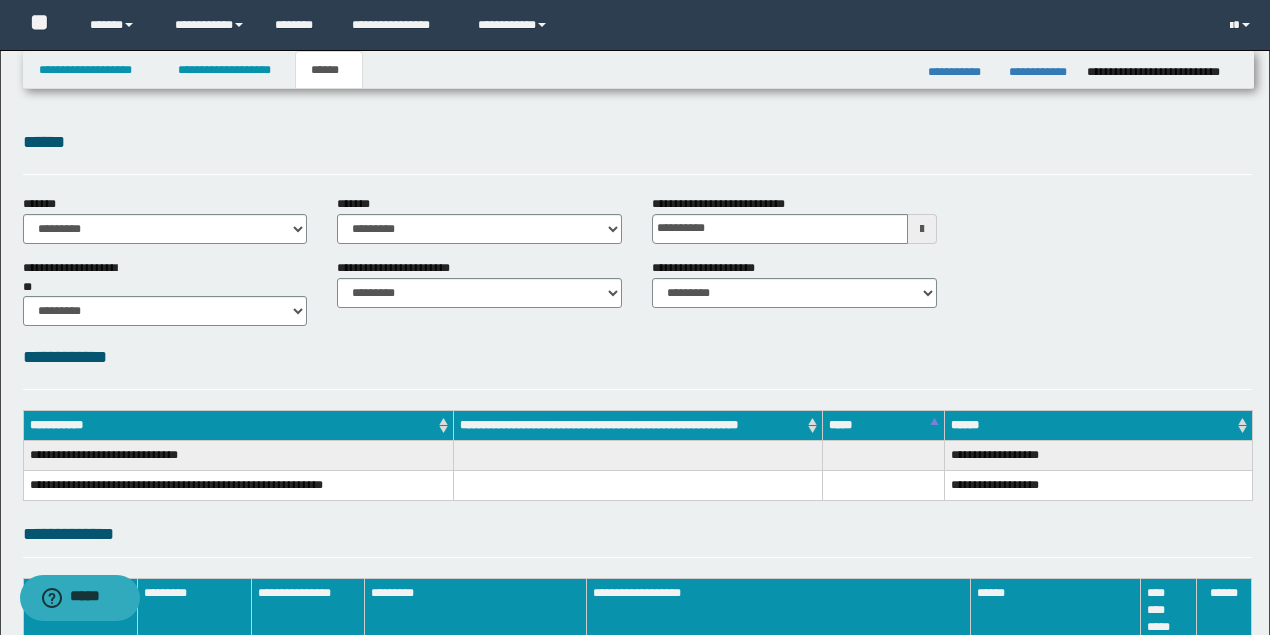scroll, scrollTop: 133, scrollLeft: 0, axis: vertical 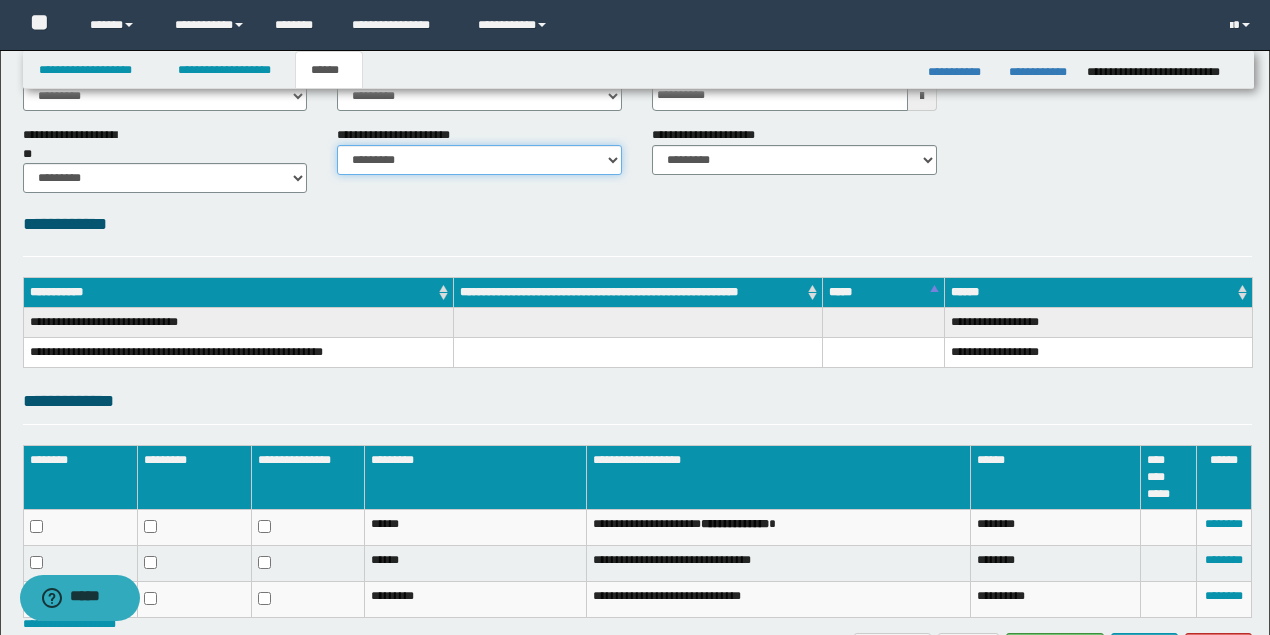 click on "*********
*********
*********" at bounding box center (479, 160) 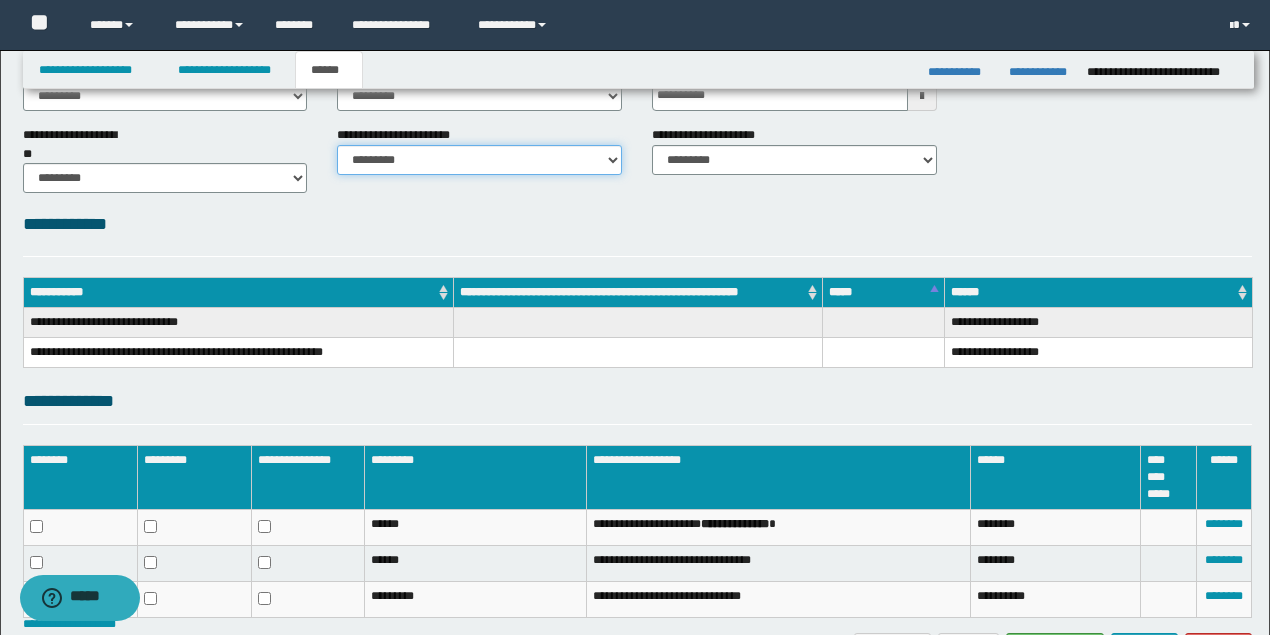 scroll, scrollTop: 256, scrollLeft: 0, axis: vertical 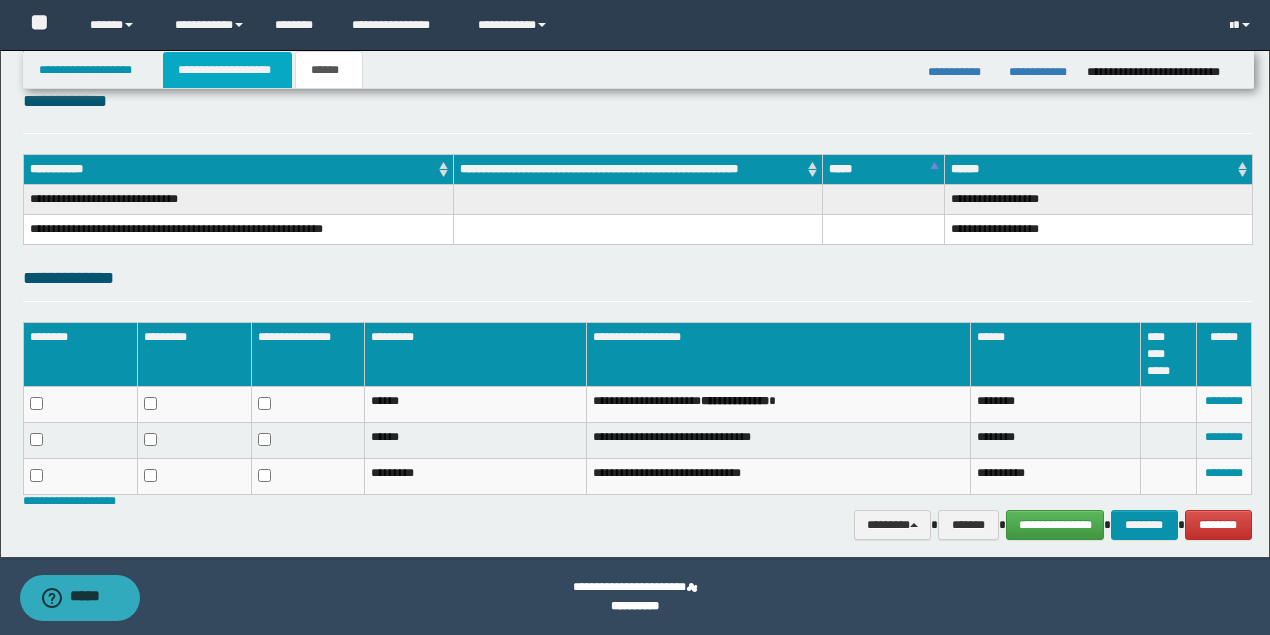 drag, startPoint x: 218, startPoint y: 81, endPoint x: 433, endPoint y: 170, distance: 232.69293 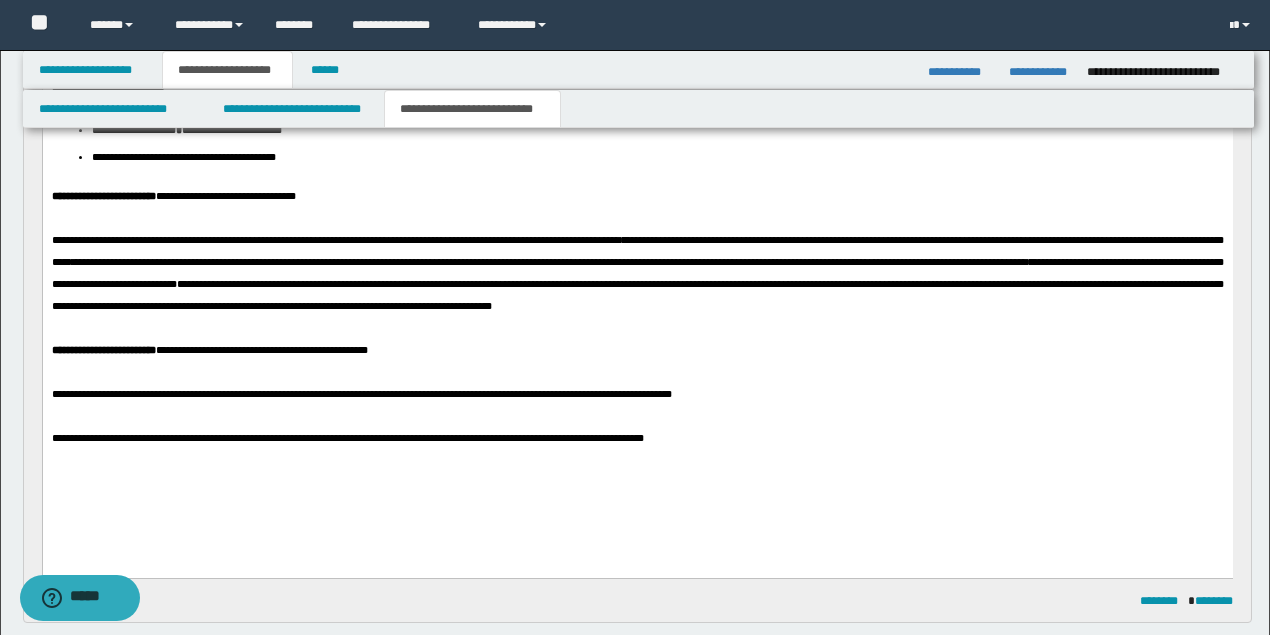 scroll, scrollTop: 154, scrollLeft: 0, axis: vertical 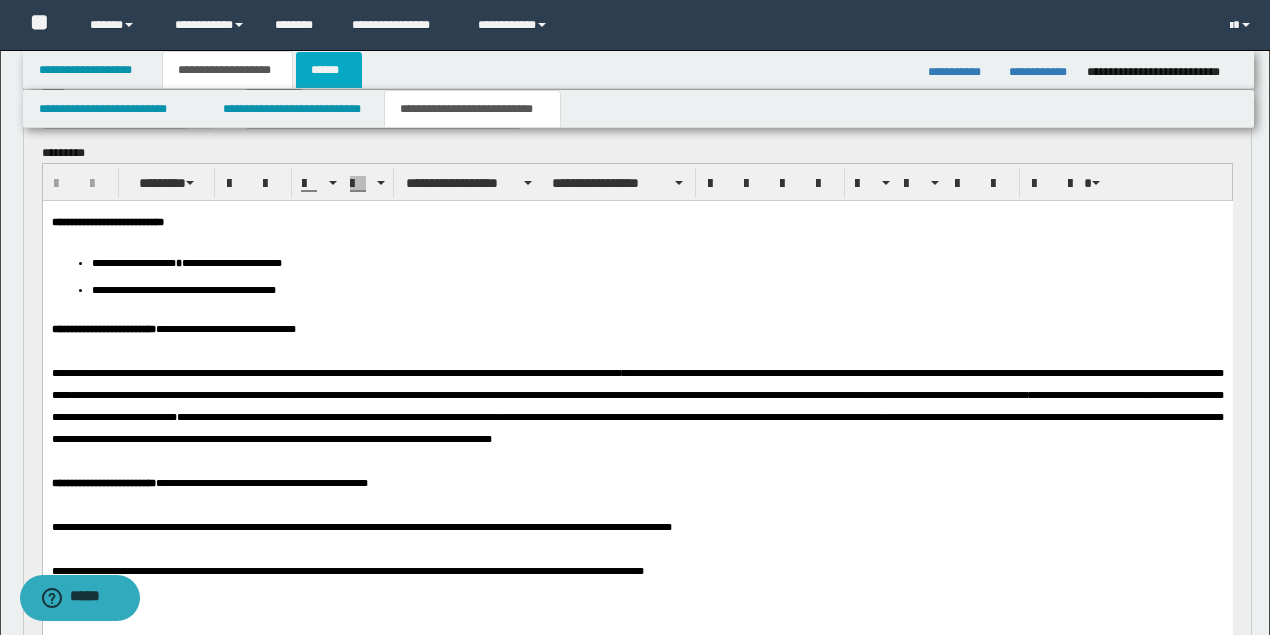 click on "******" at bounding box center [329, 70] 